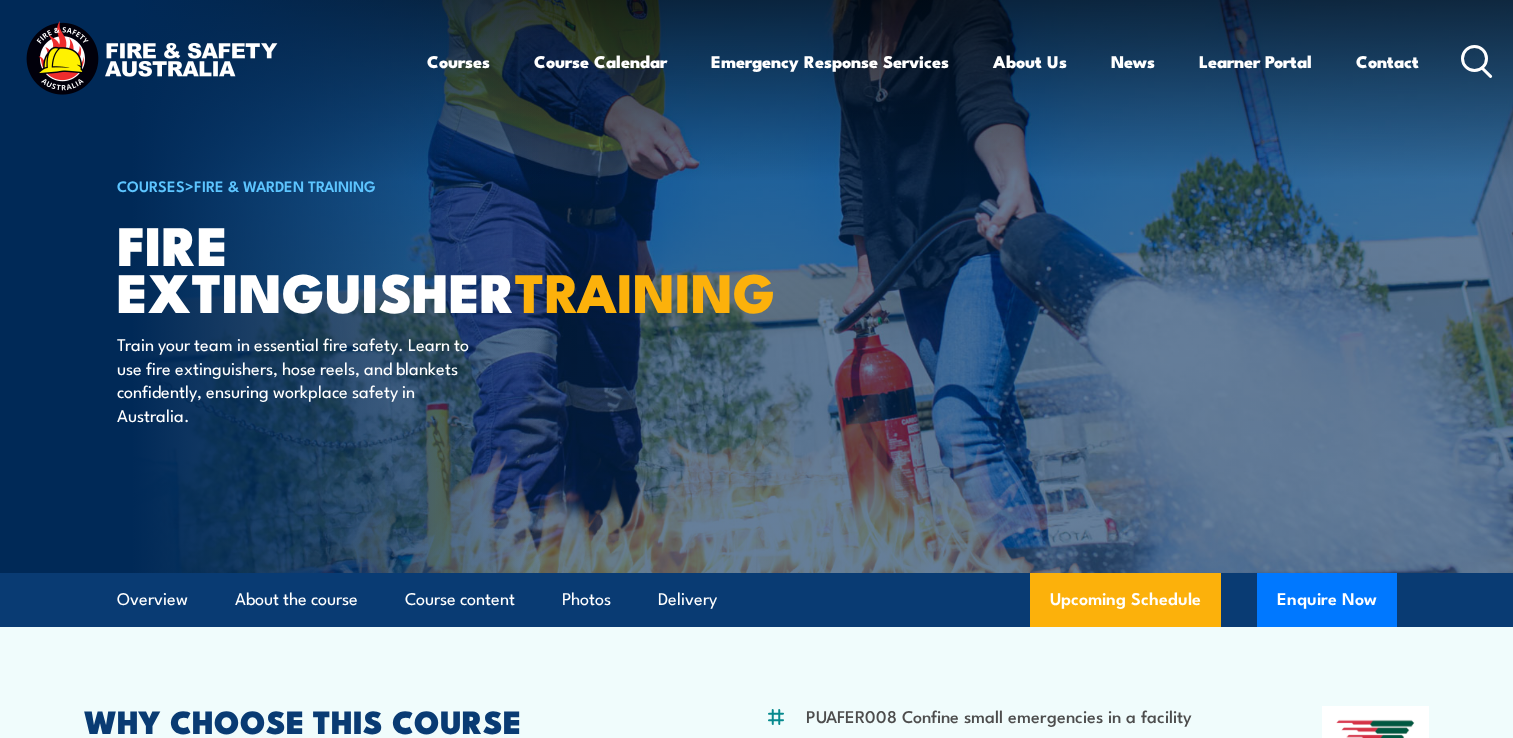 scroll, scrollTop: 0, scrollLeft: 0, axis: both 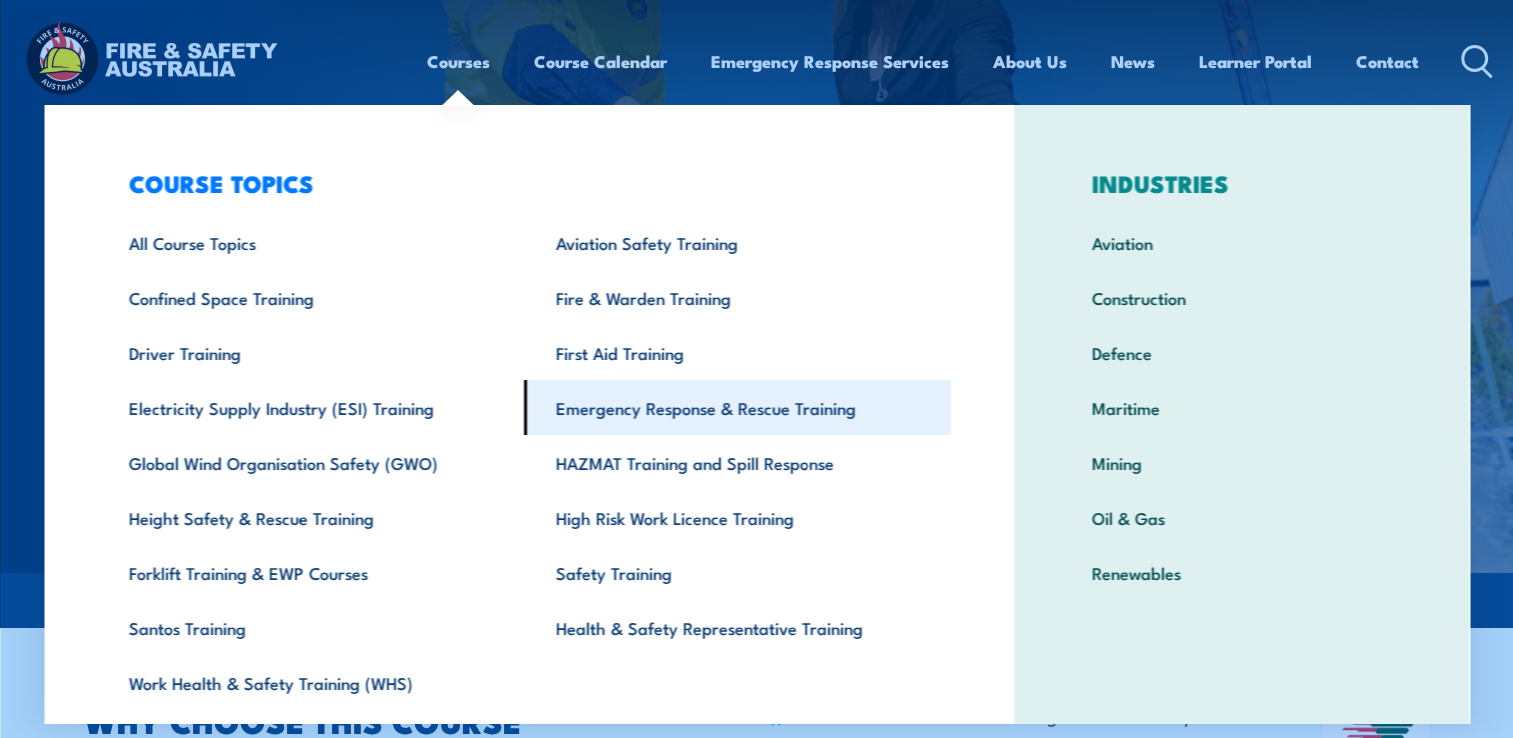 click on "Emergency Response & Rescue Training" at bounding box center [737, 407] 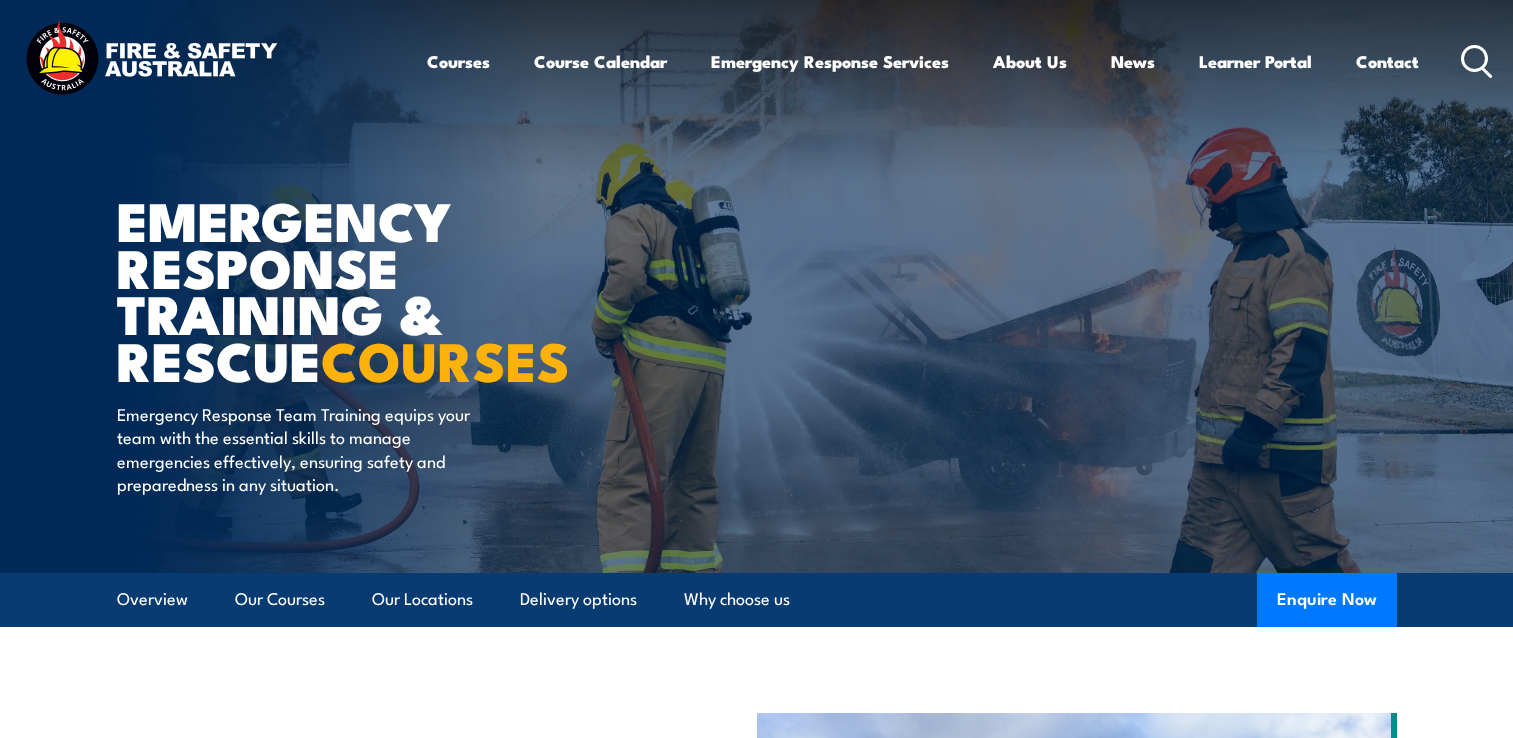 scroll, scrollTop: 0, scrollLeft: 0, axis: both 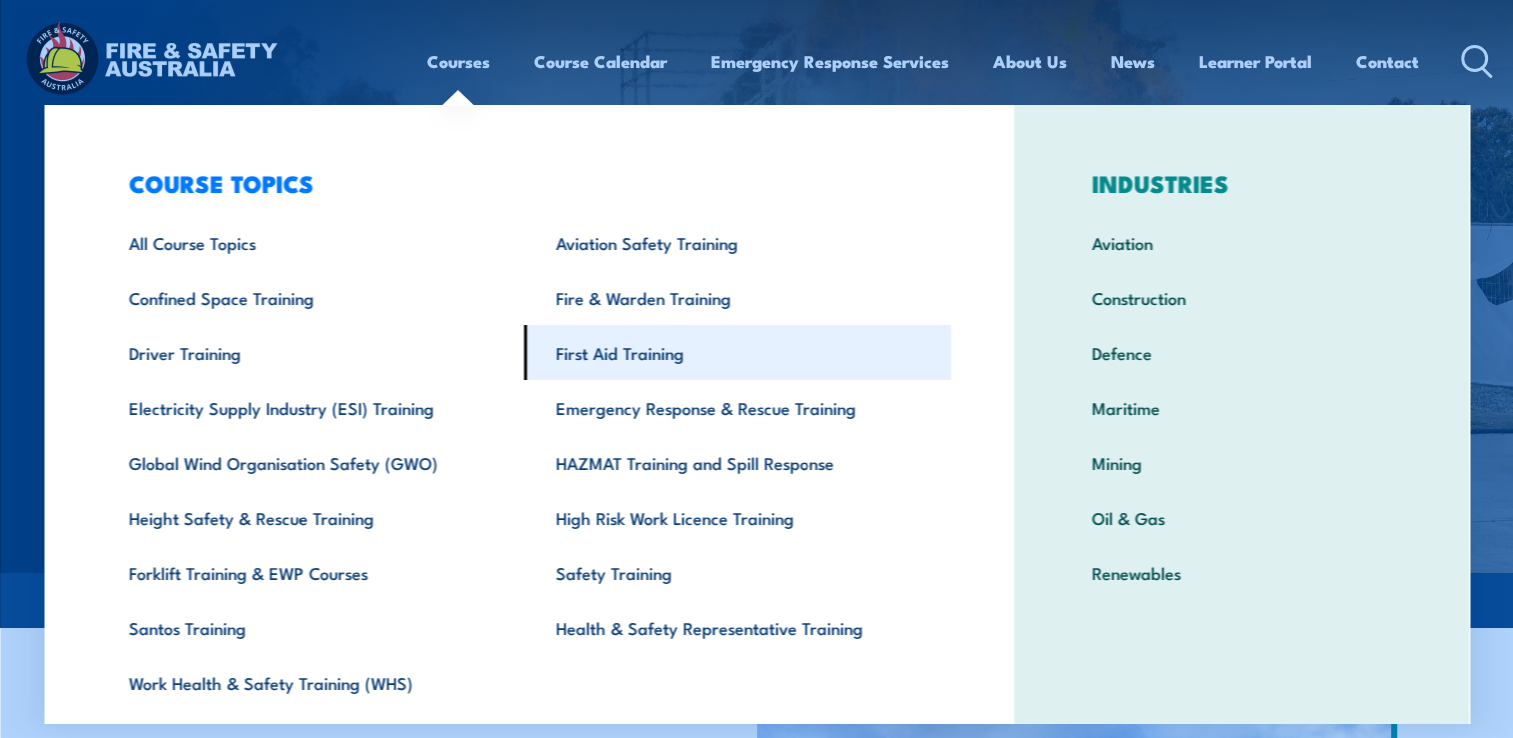 click on "First Aid Training" at bounding box center (737, 352) 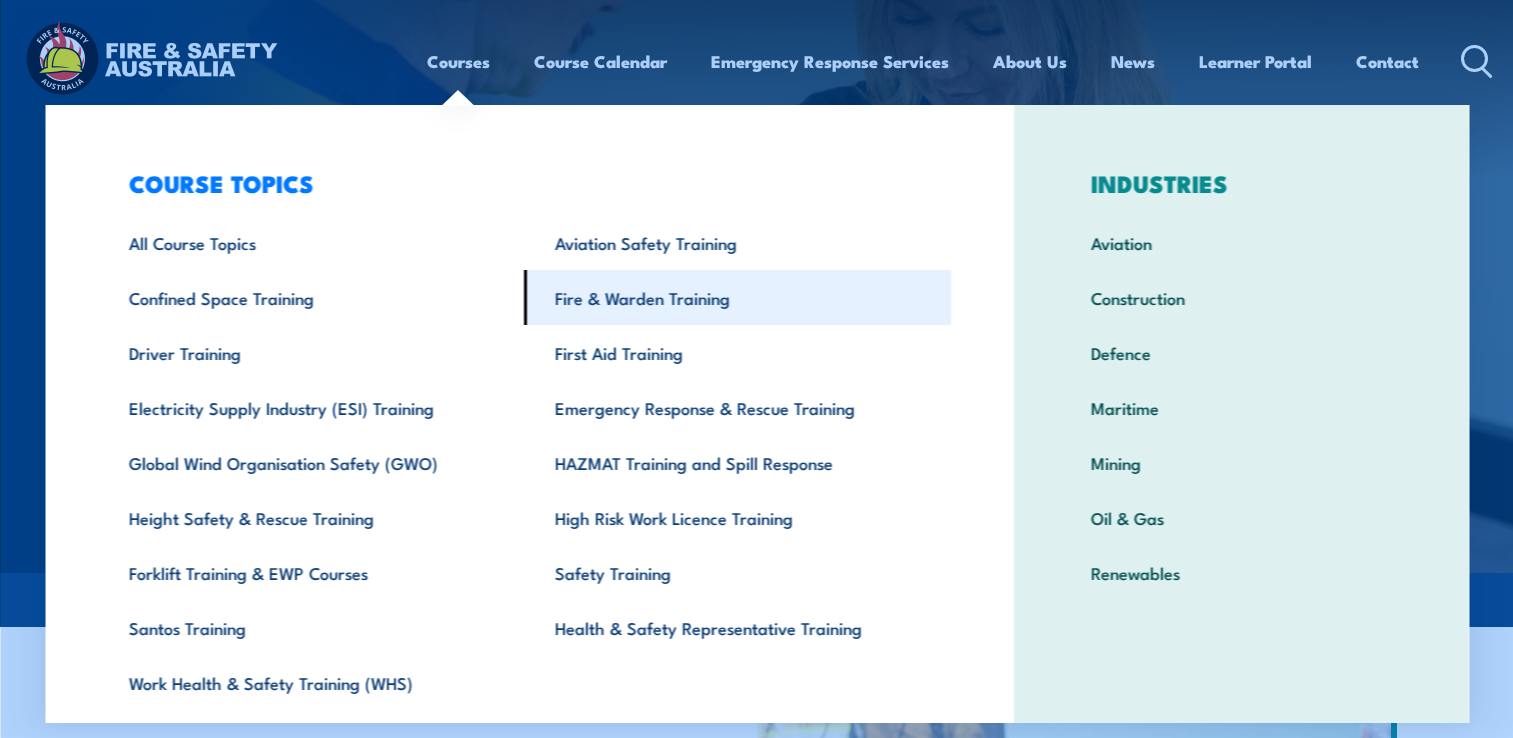 scroll, scrollTop: 0, scrollLeft: 0, axis: both 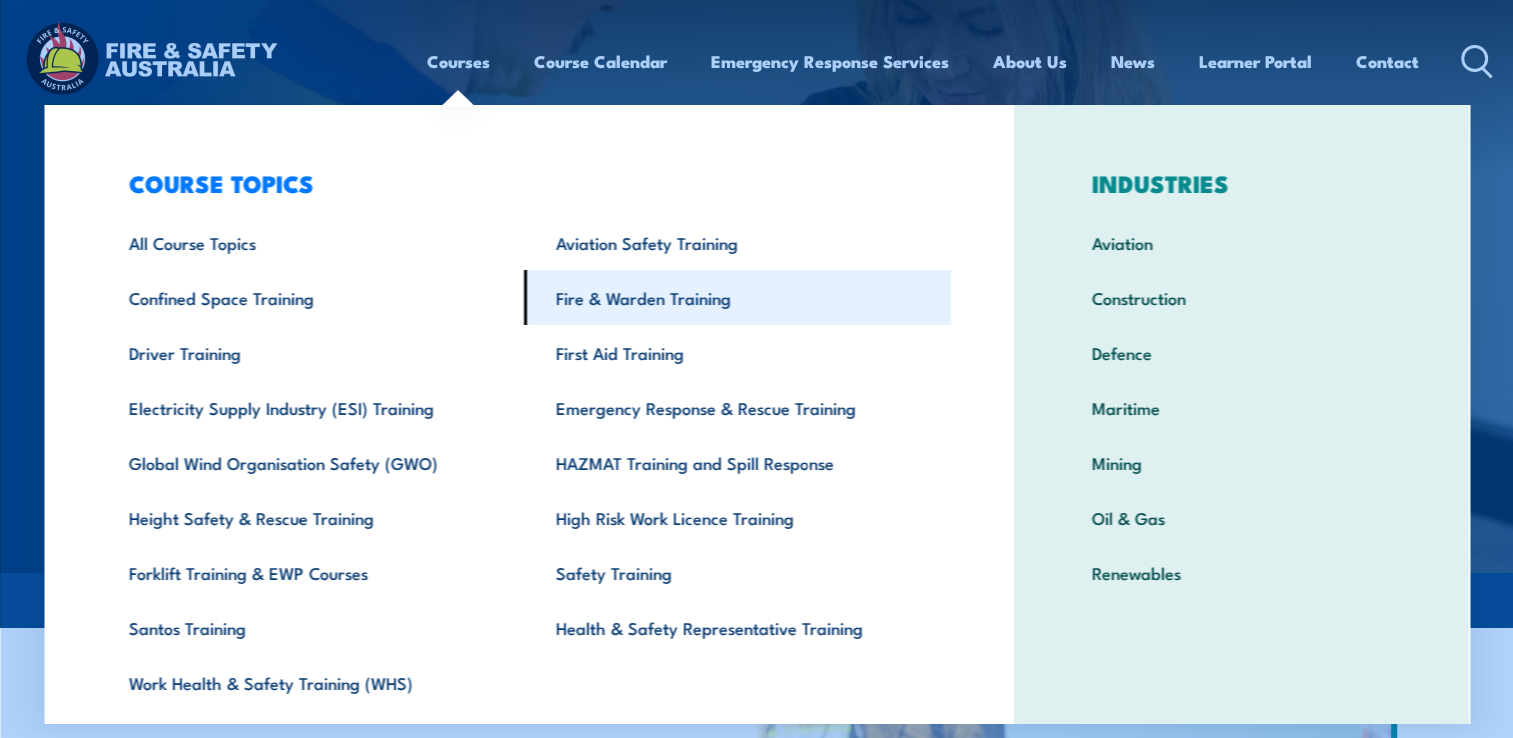 click on "Fire & Warden Training" at bounding box center (737, 297) 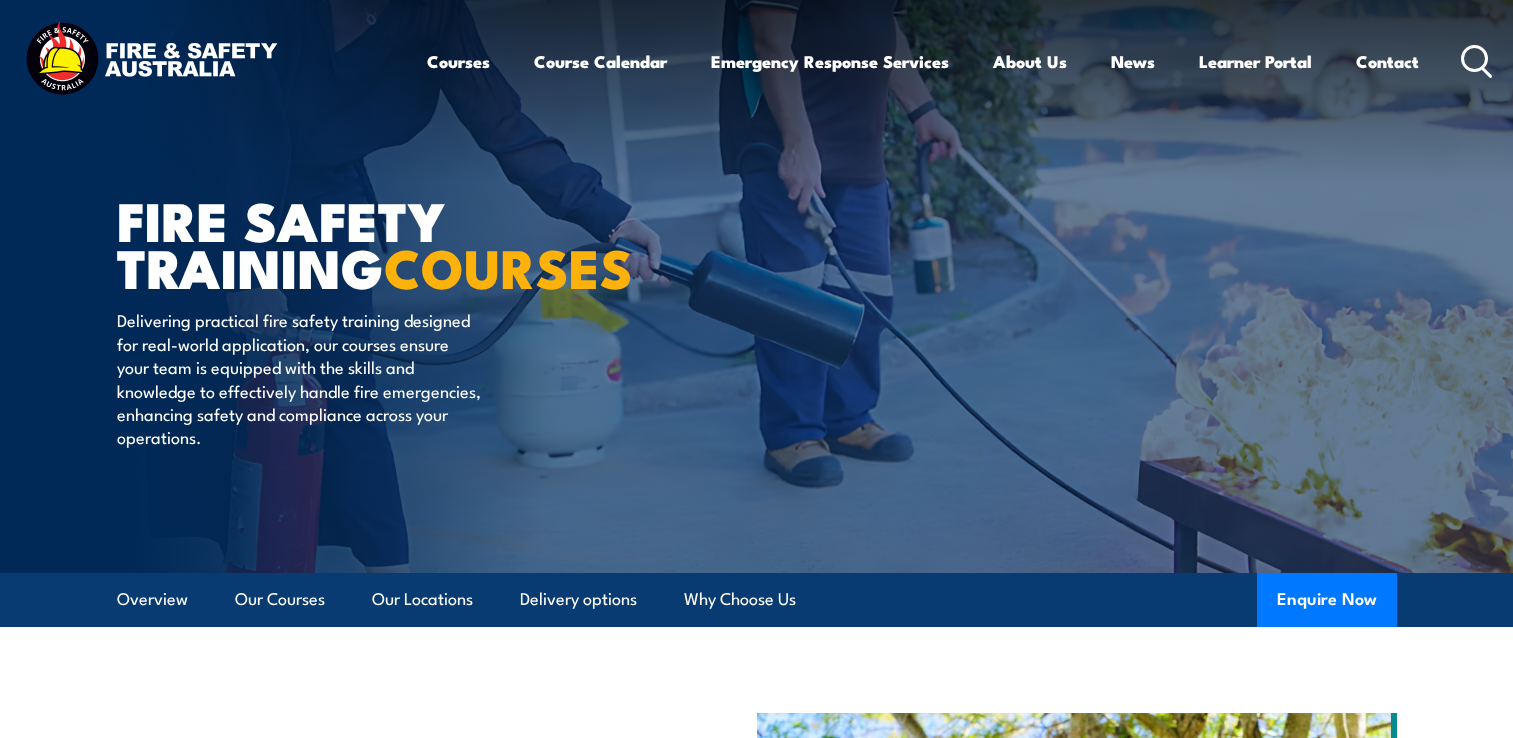 scroll, scrollTop: 0, scrollLeft: 0, axis: both 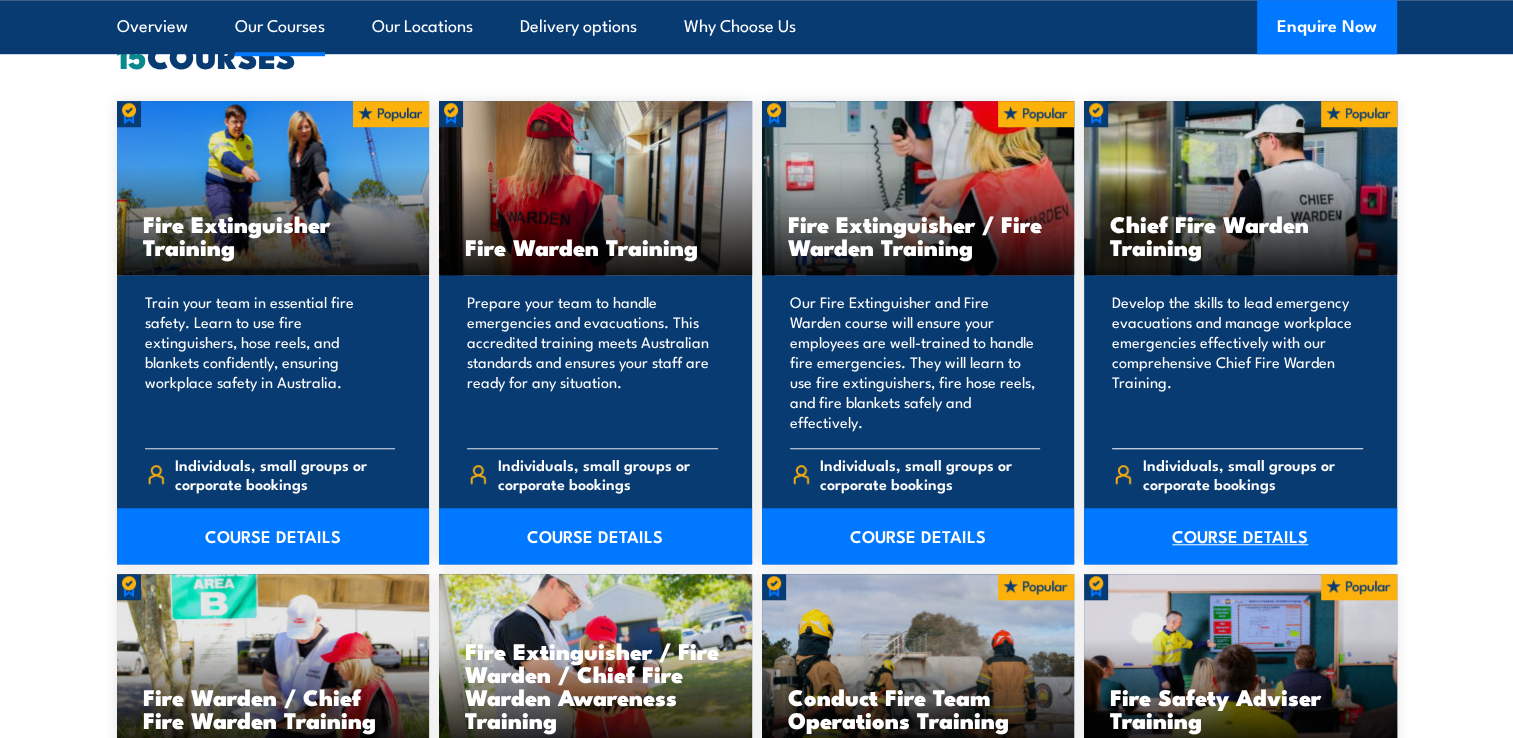 click on "COURSE DETAILS" at bounding box center [1240, 536] 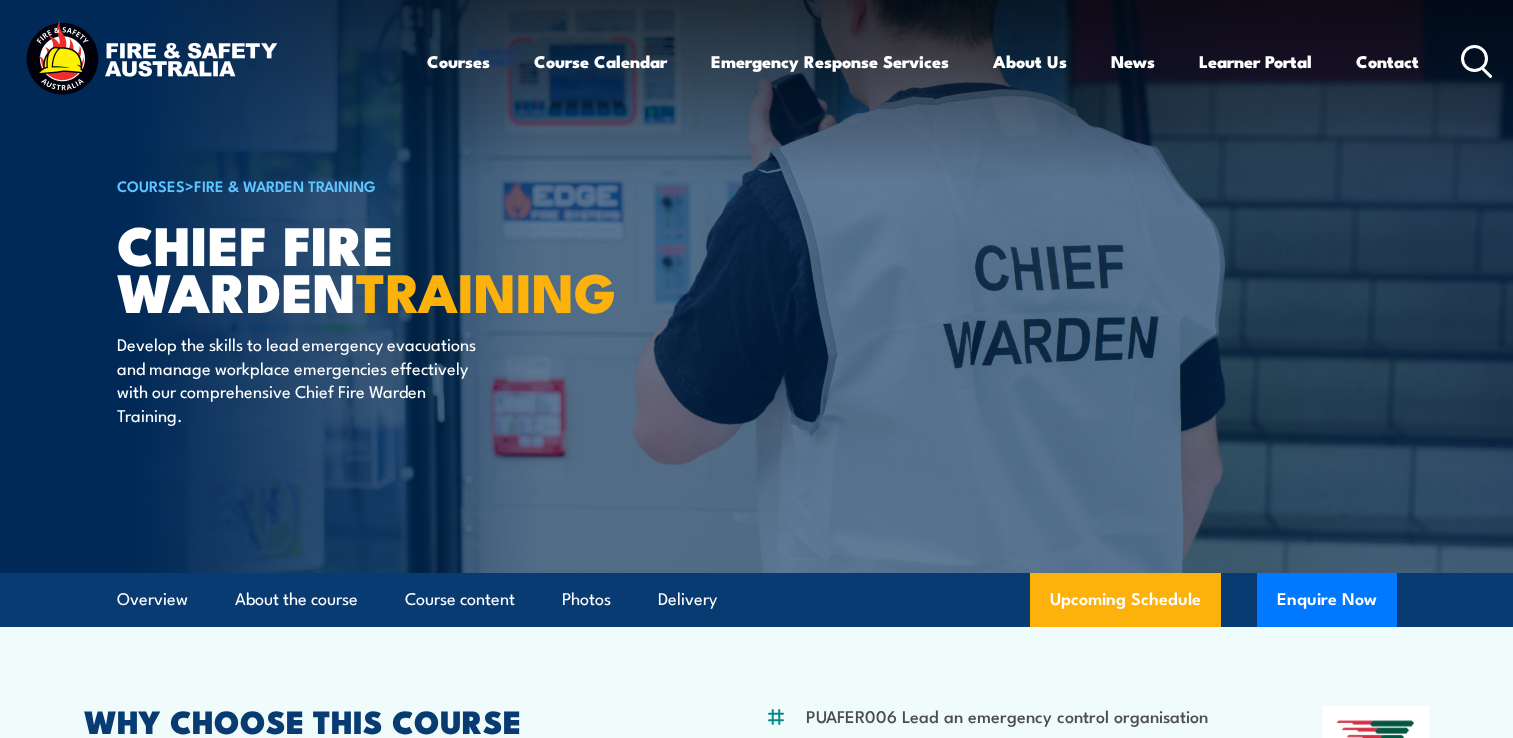 scroll, scrollTop: 0, scrollLeft: 0, axis: both 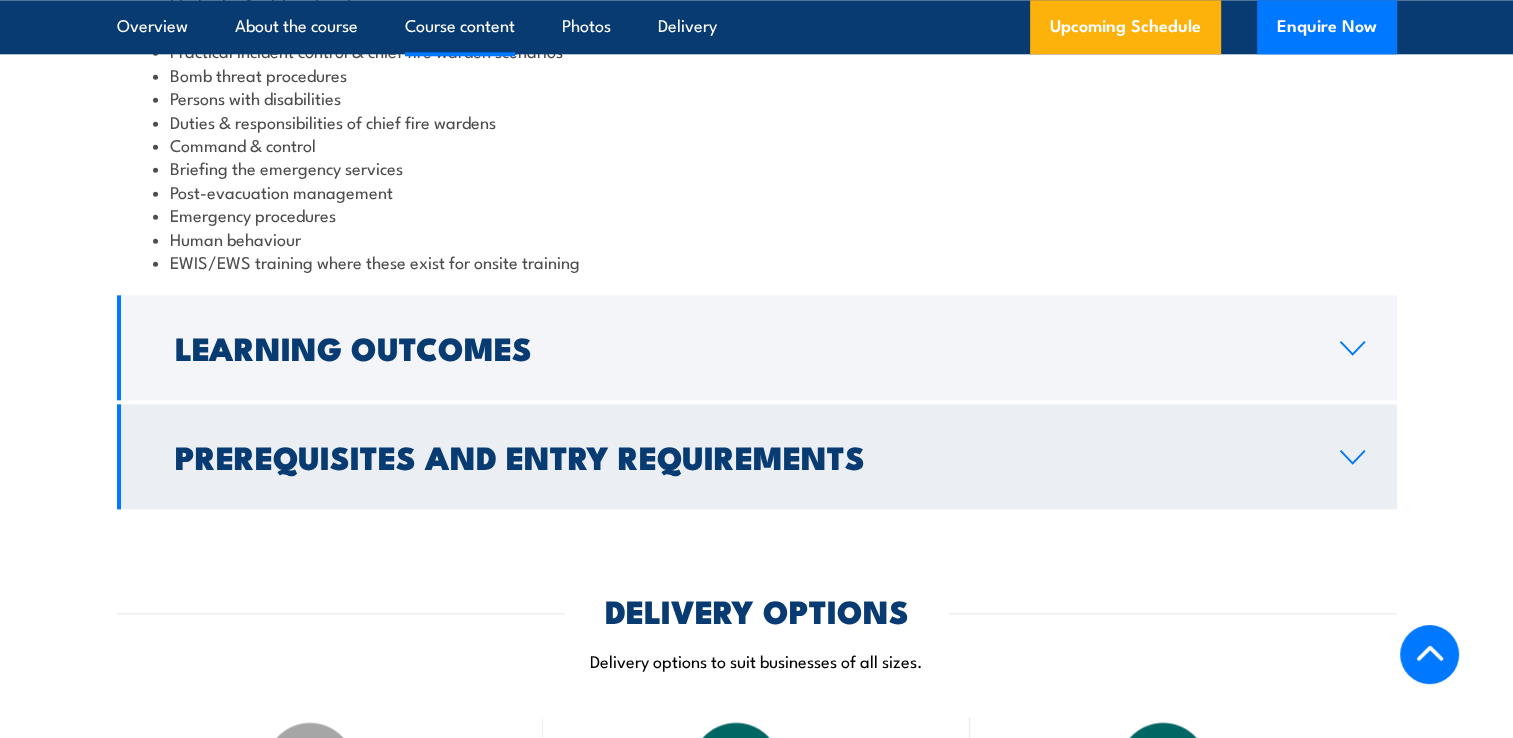 click on "Prerequisites and Entry Requirements" at bounding box center (741, 456) 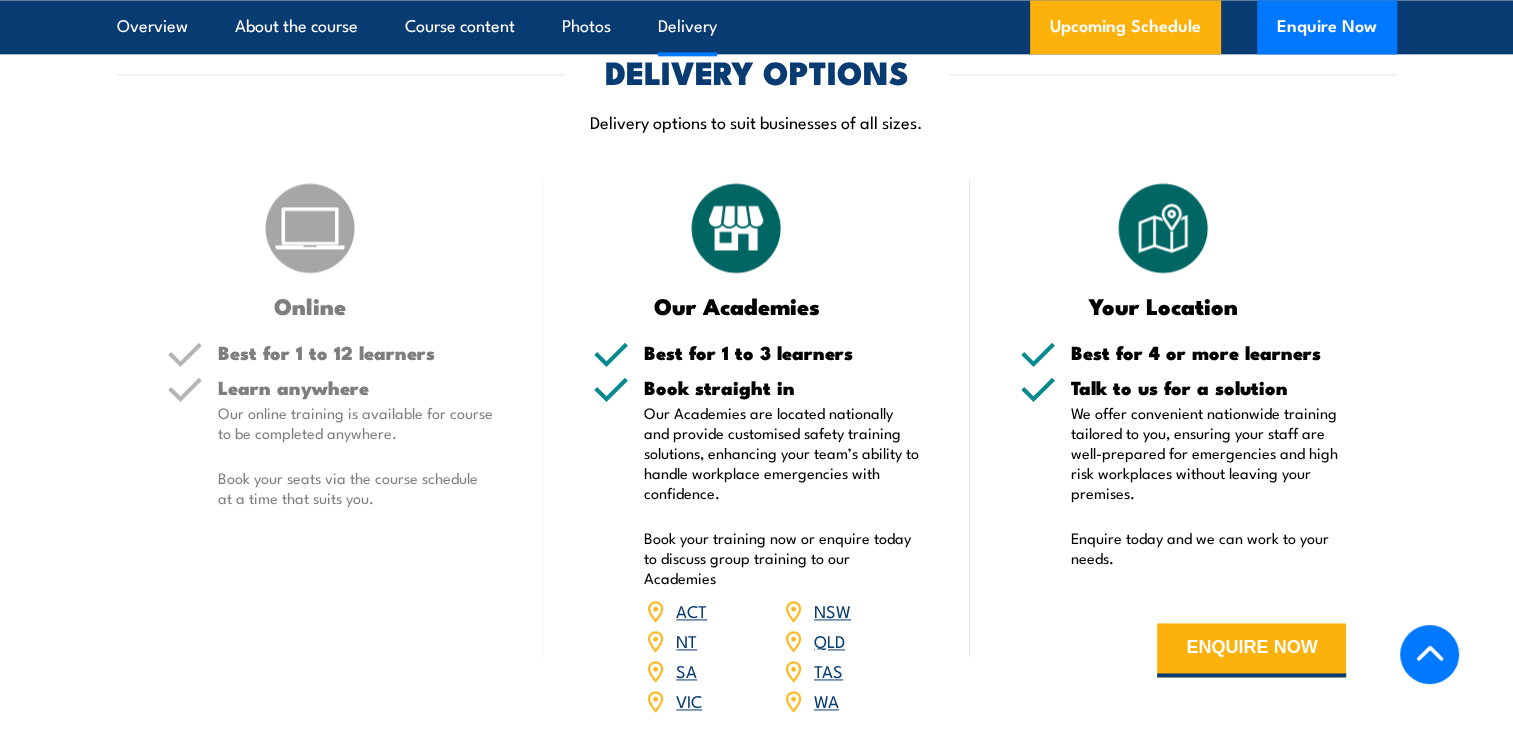 scroll, scrollTop: 2676, scrollLeft: 0, axis: vertical 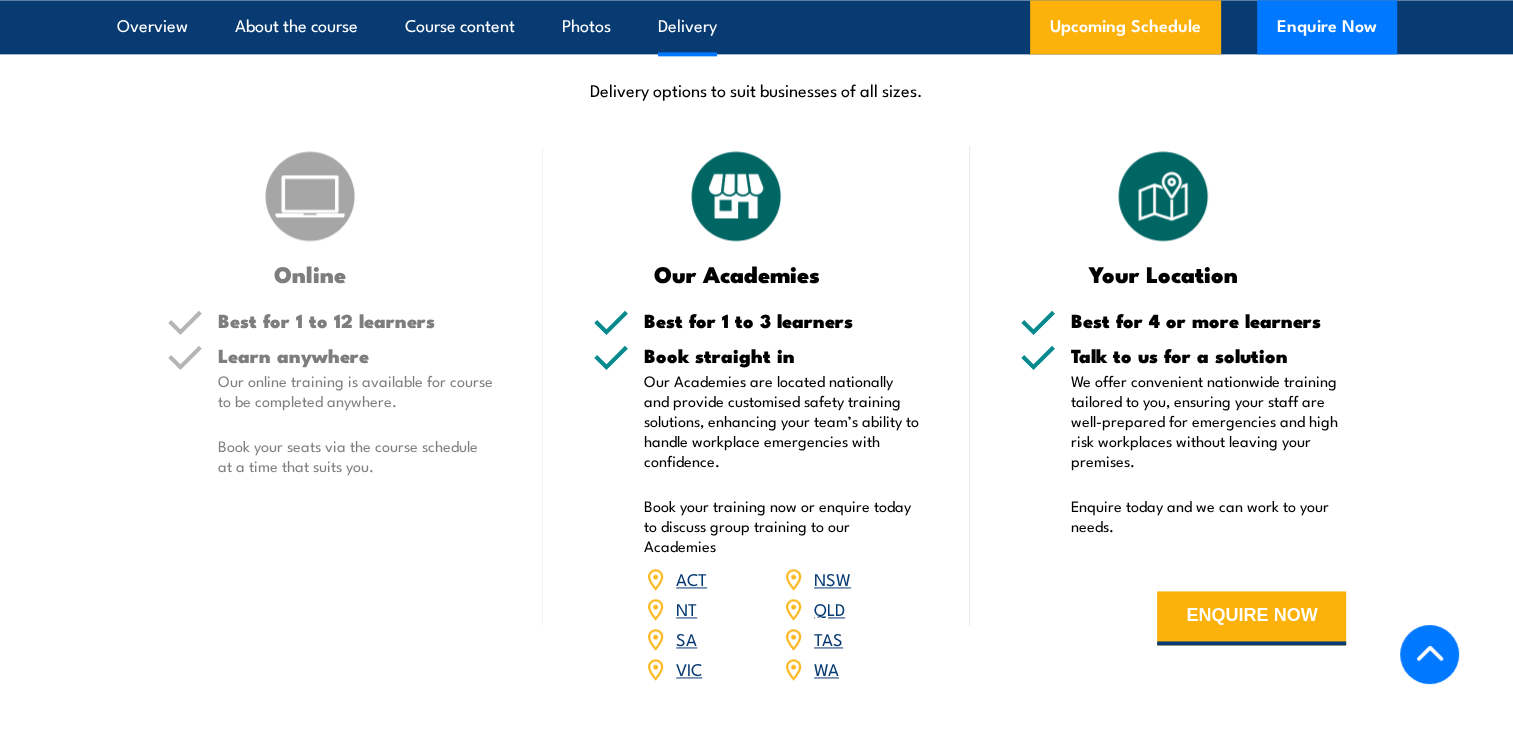 click on "NSW" at bounding box center (832, 578) 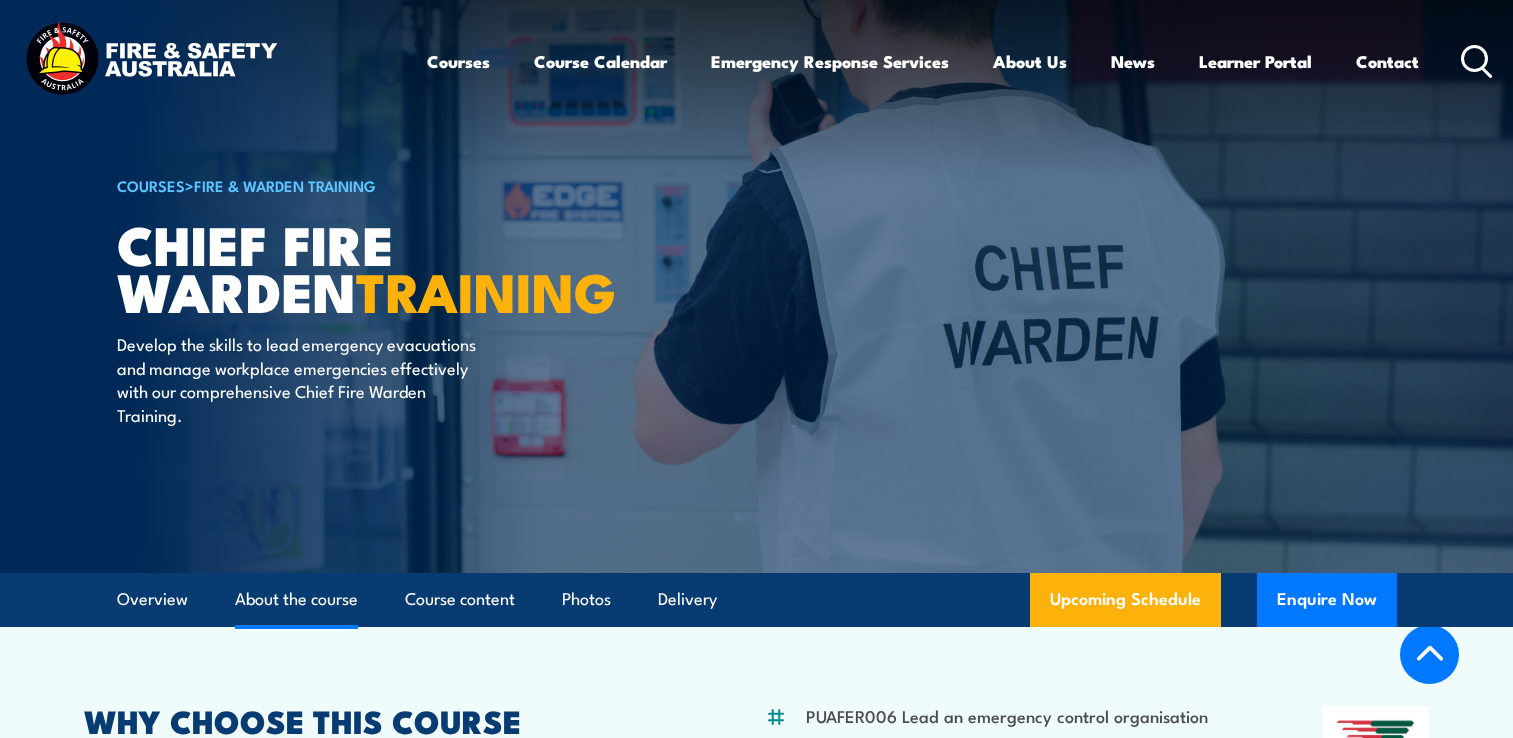 scroll, scrollTop: 2855, scrollLeft: 0, axis: vertical 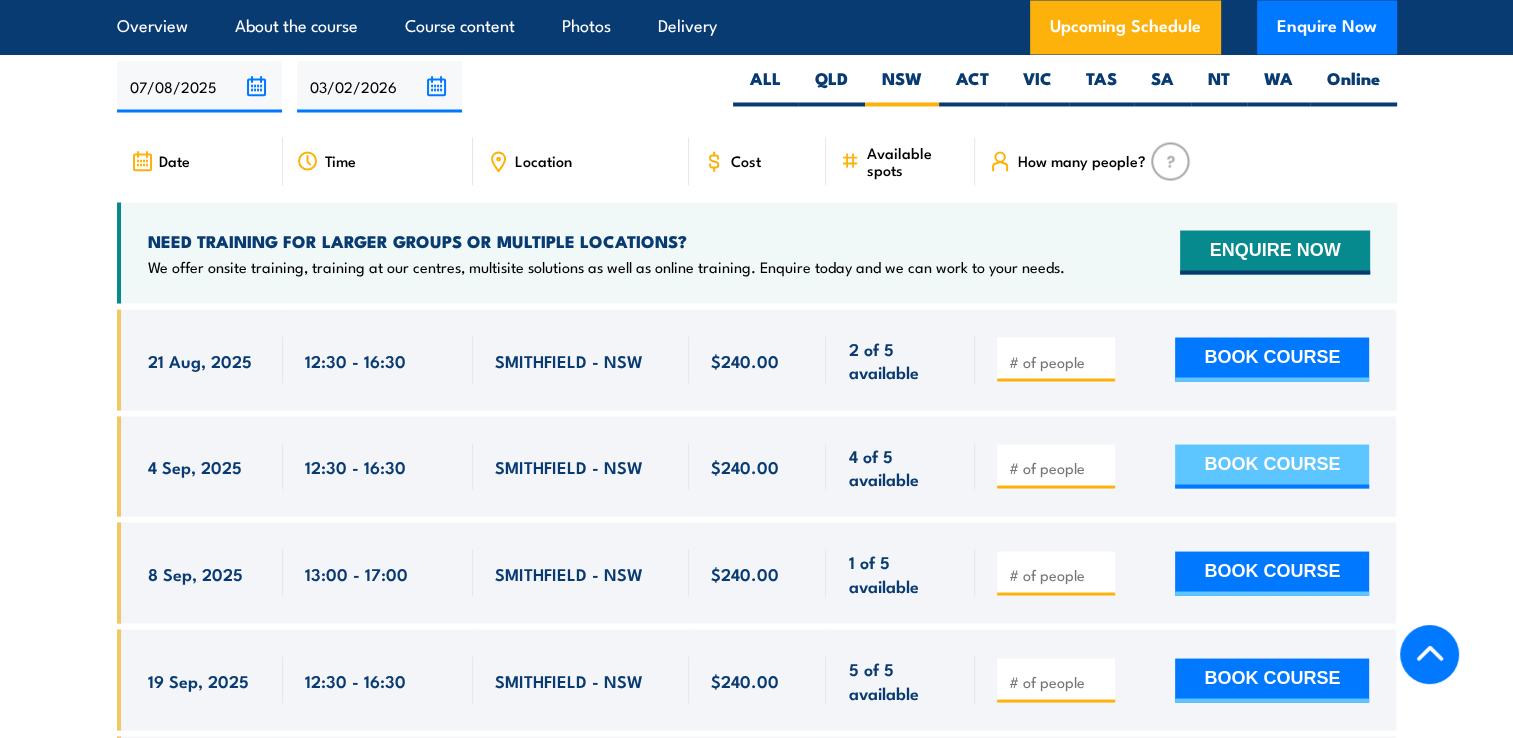 click on "BOOK COURSE" at bounding box center [1272, 466] 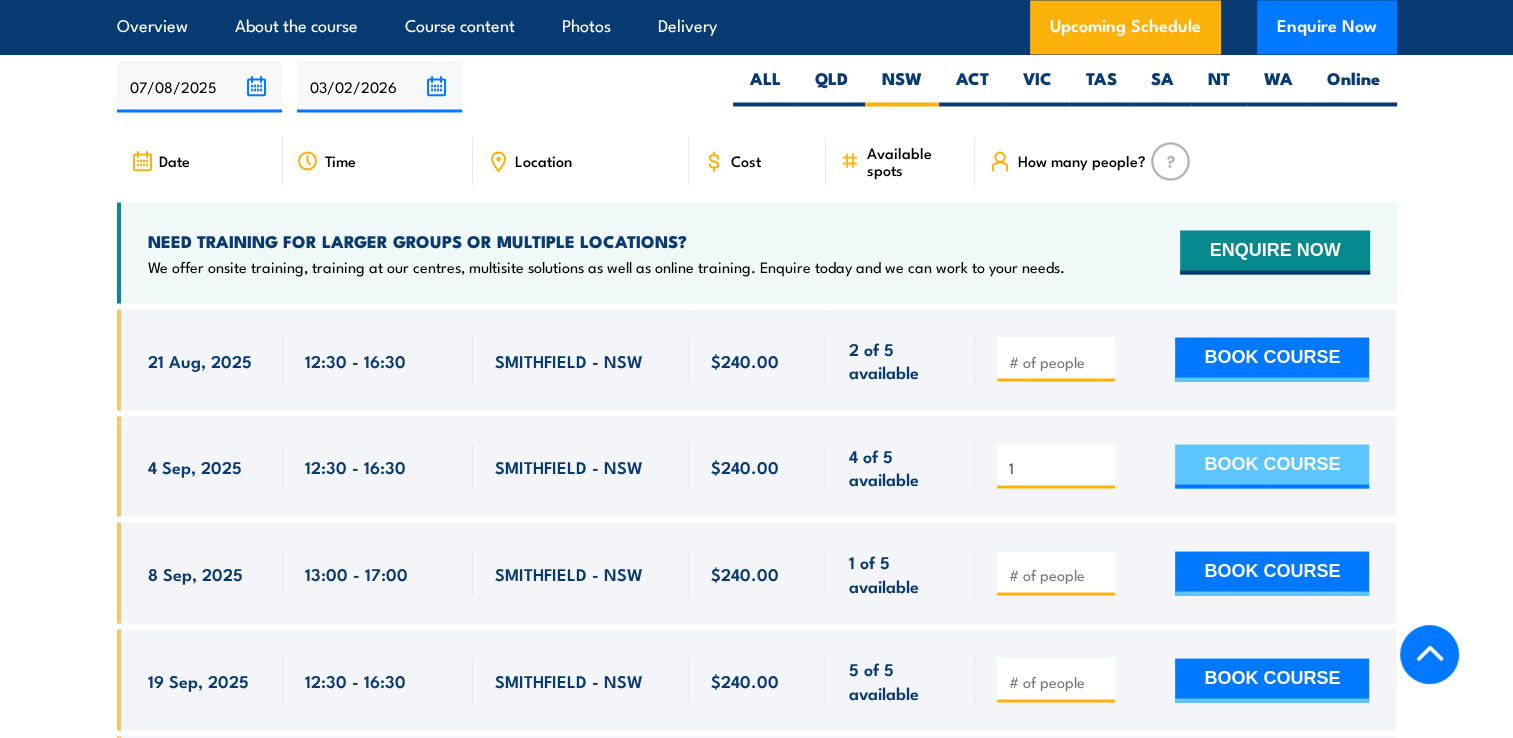 type on "1" 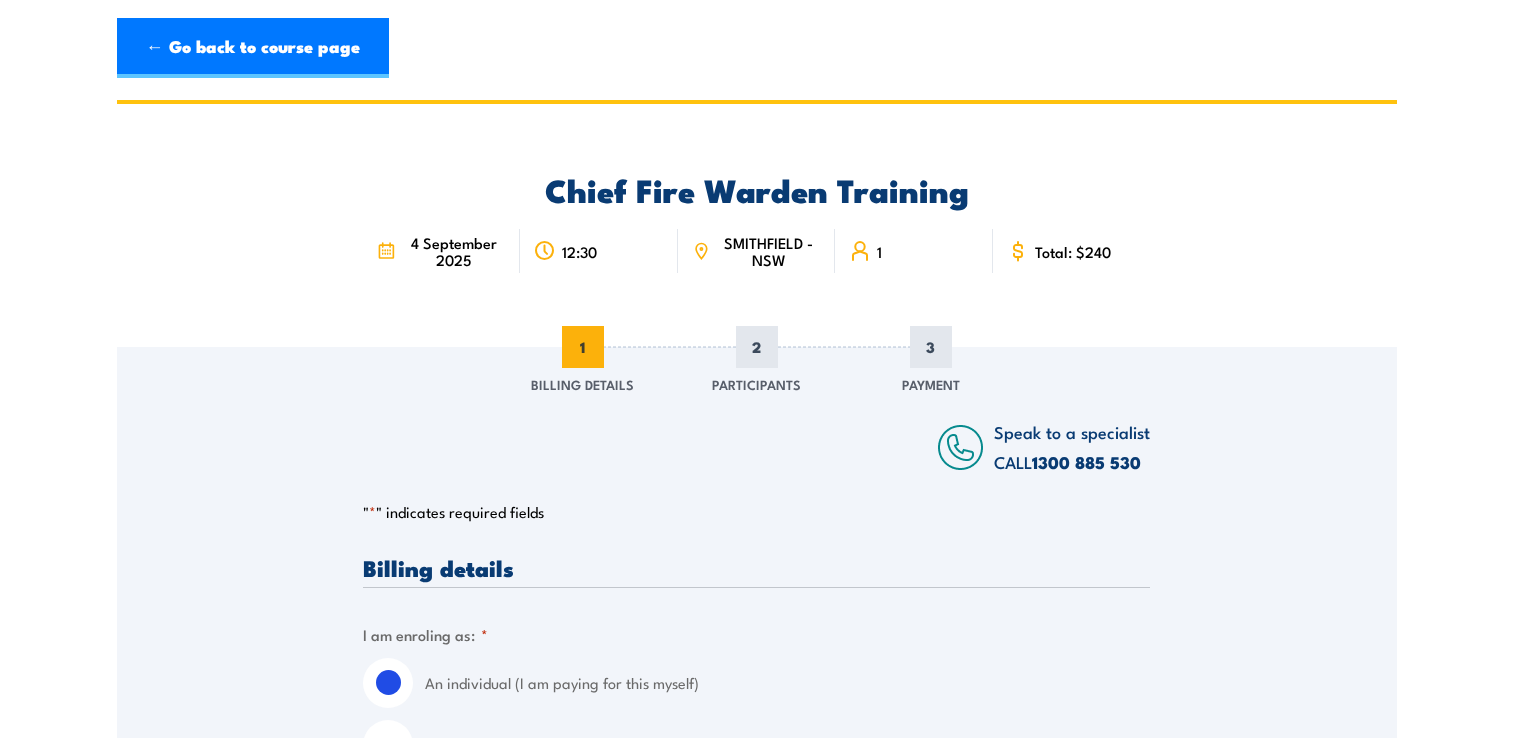 scroll, scrollTop: 0, scrollLeft: 0, axis: both 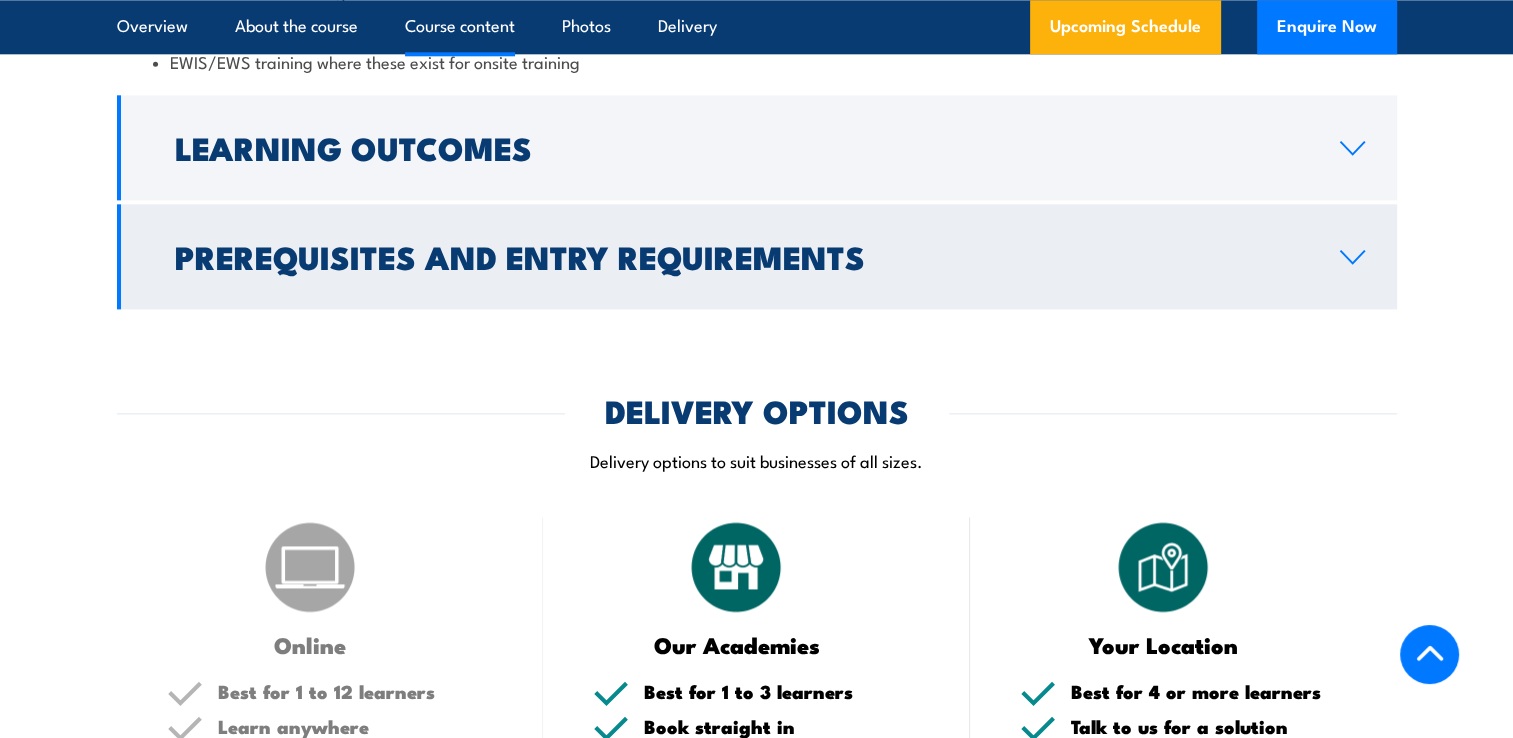 click on "Prerequisites and Entry Requirements" at bounding box center (757, 256) 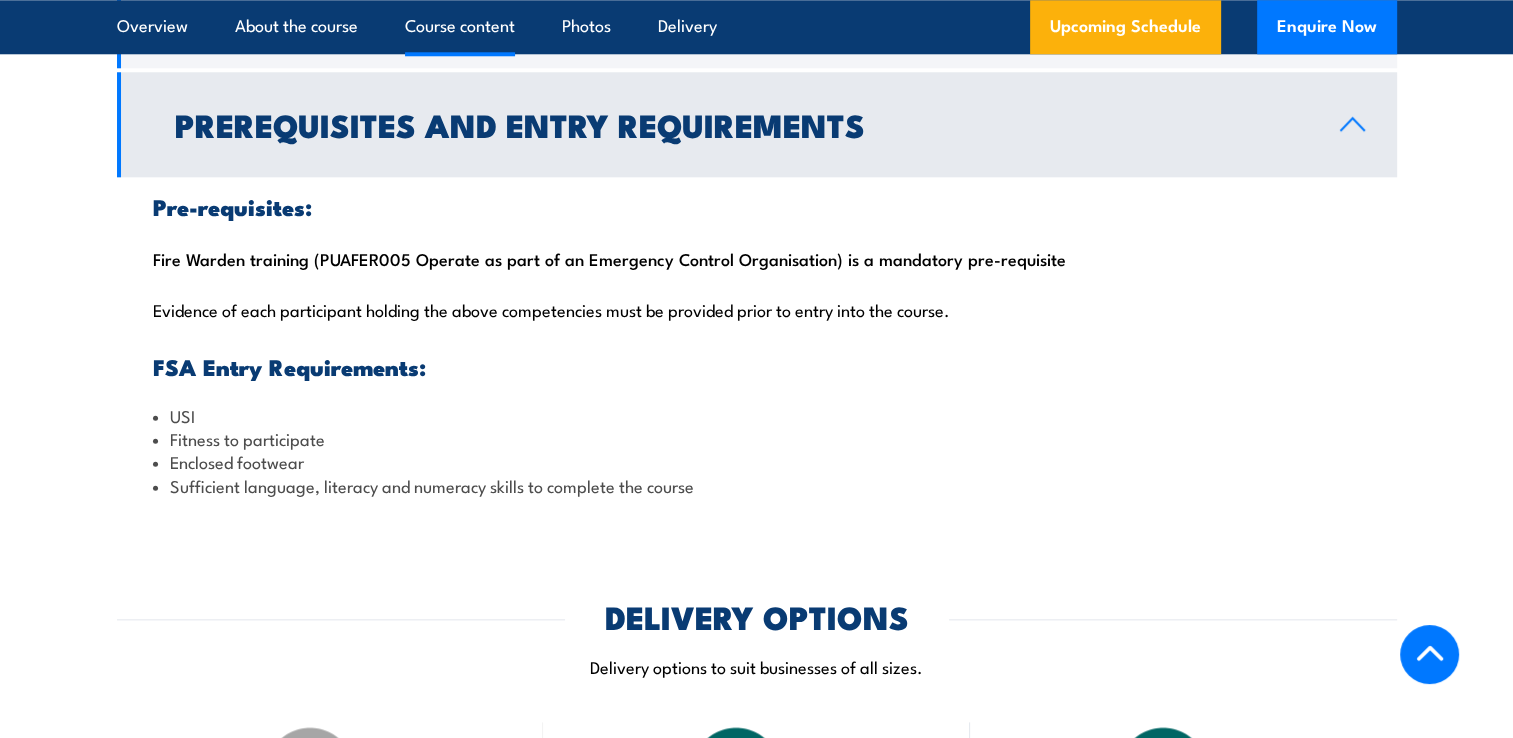 scroll, scrollTop: 2096, scrollLeft: 0, axis: vertical 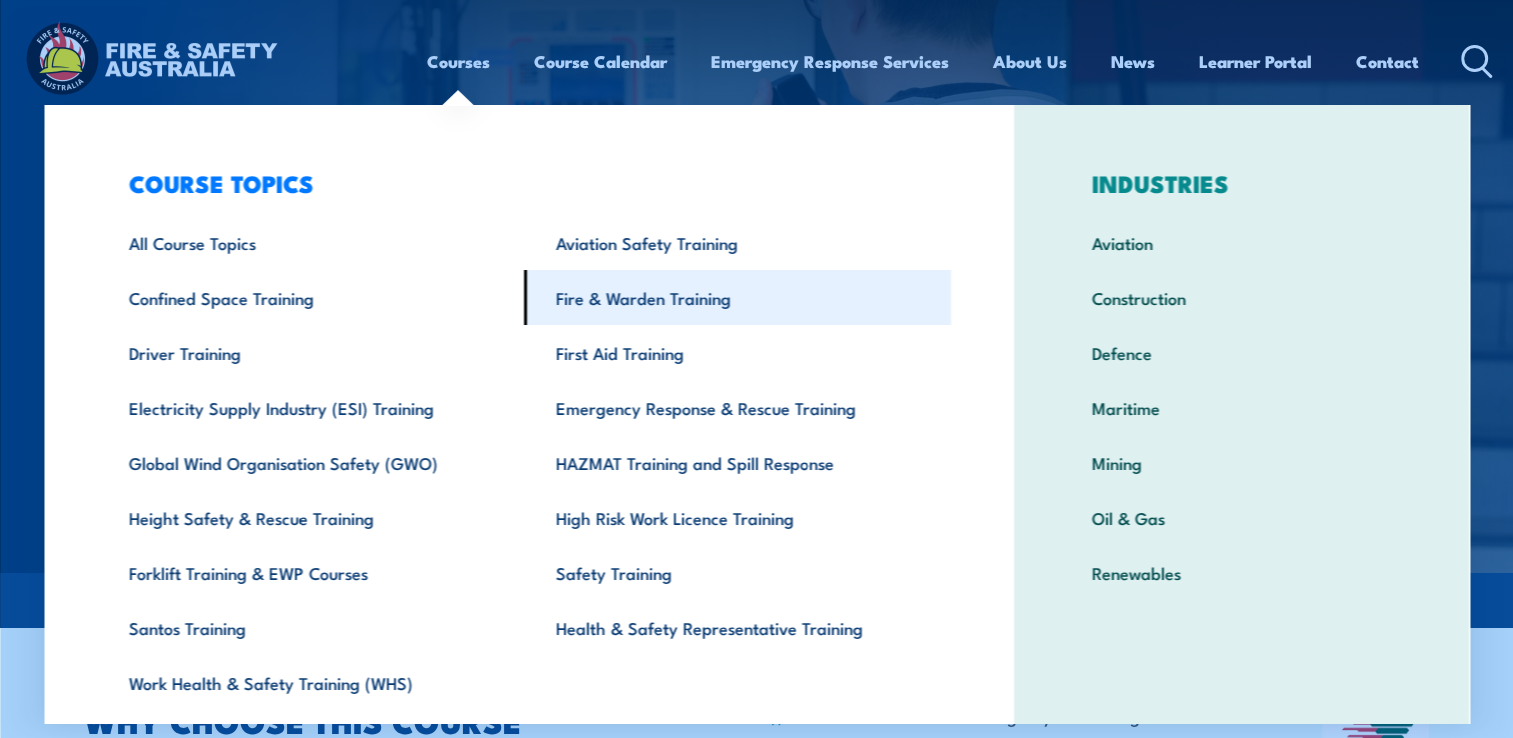click on "Fire & Warden Training" at bounding box center (737, 297) 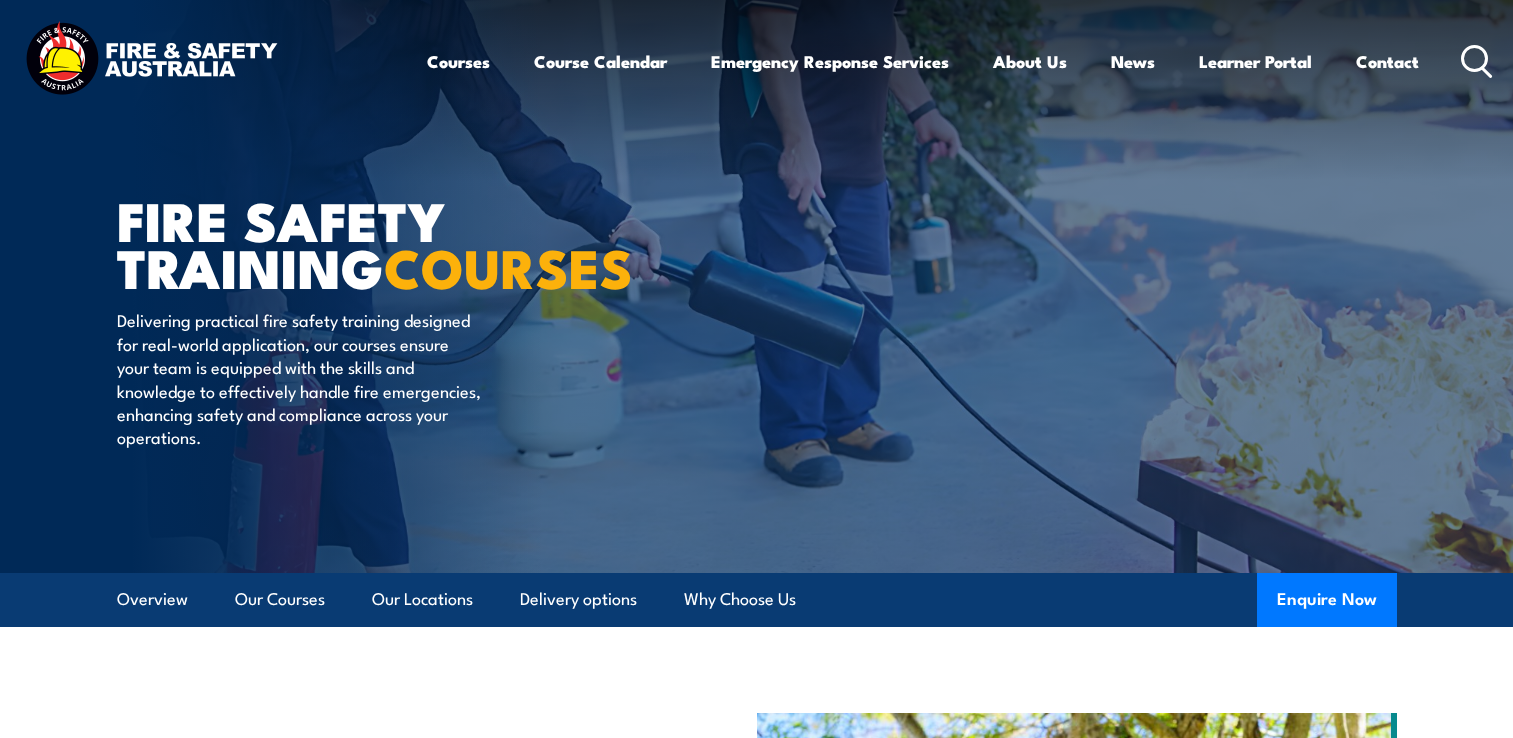 scroll, scrollTop: 0, scrollLeft: 0, axis: both 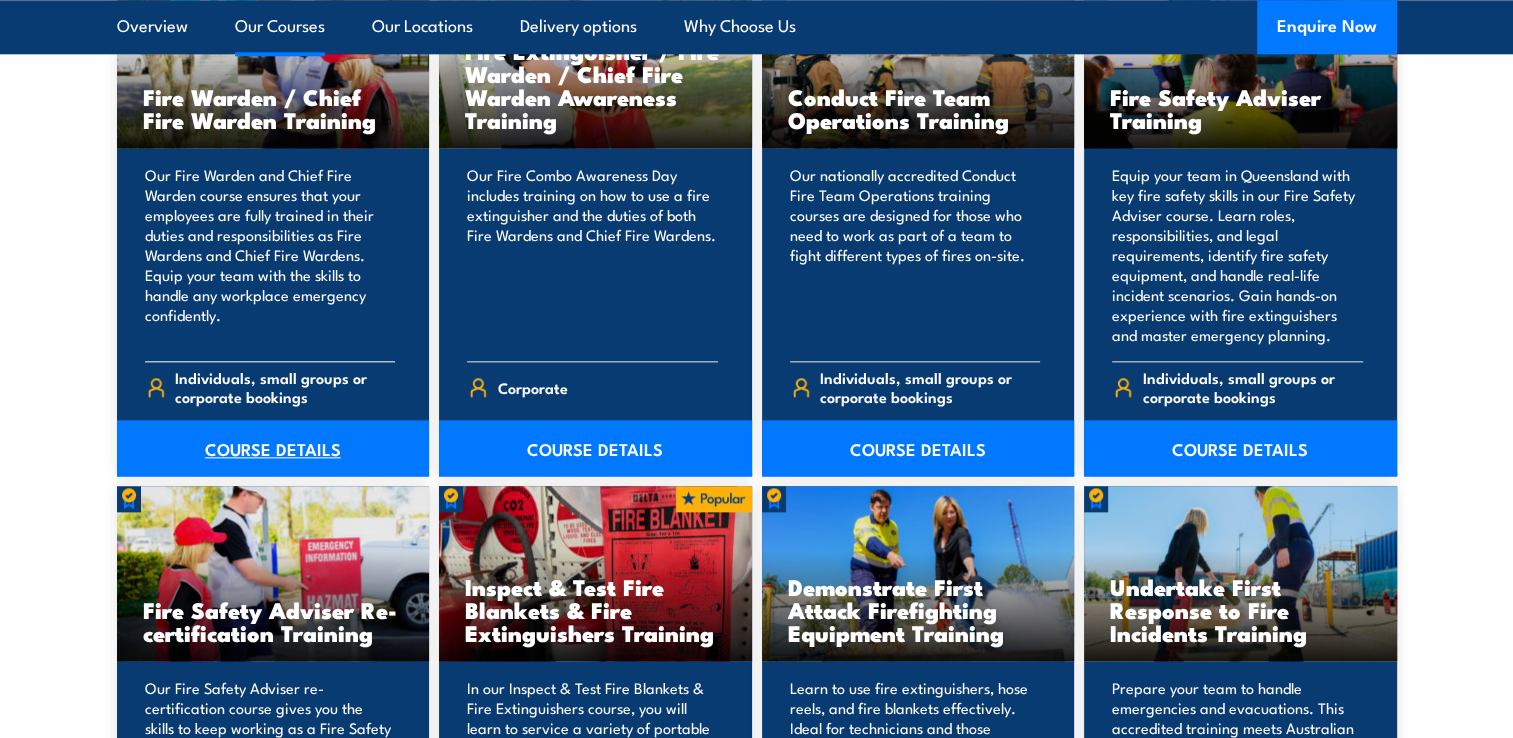 click on "COURSE DETAILS" at bounding box center (273, 448) 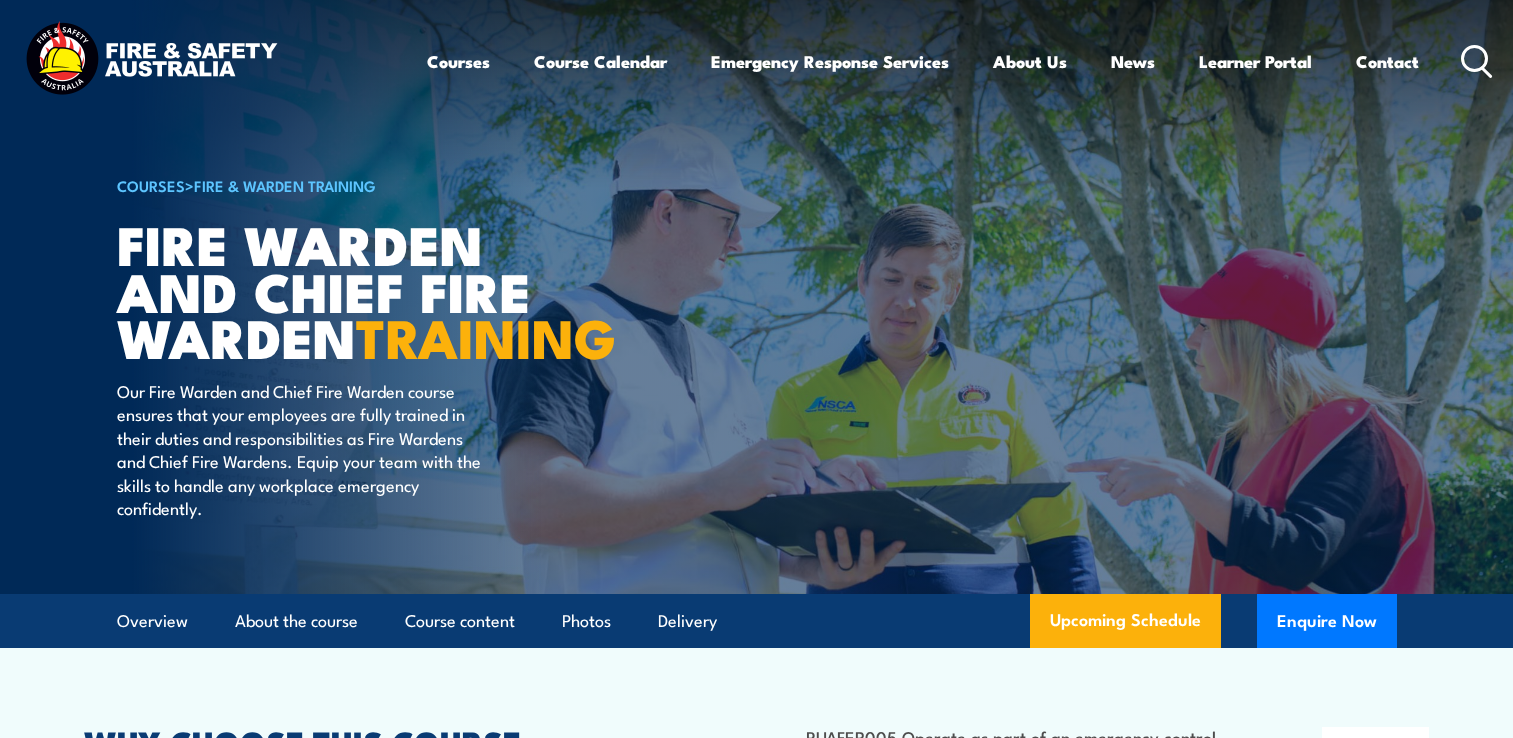 scroll, scrollTop: 0, scrollLeft: 0, axis: both 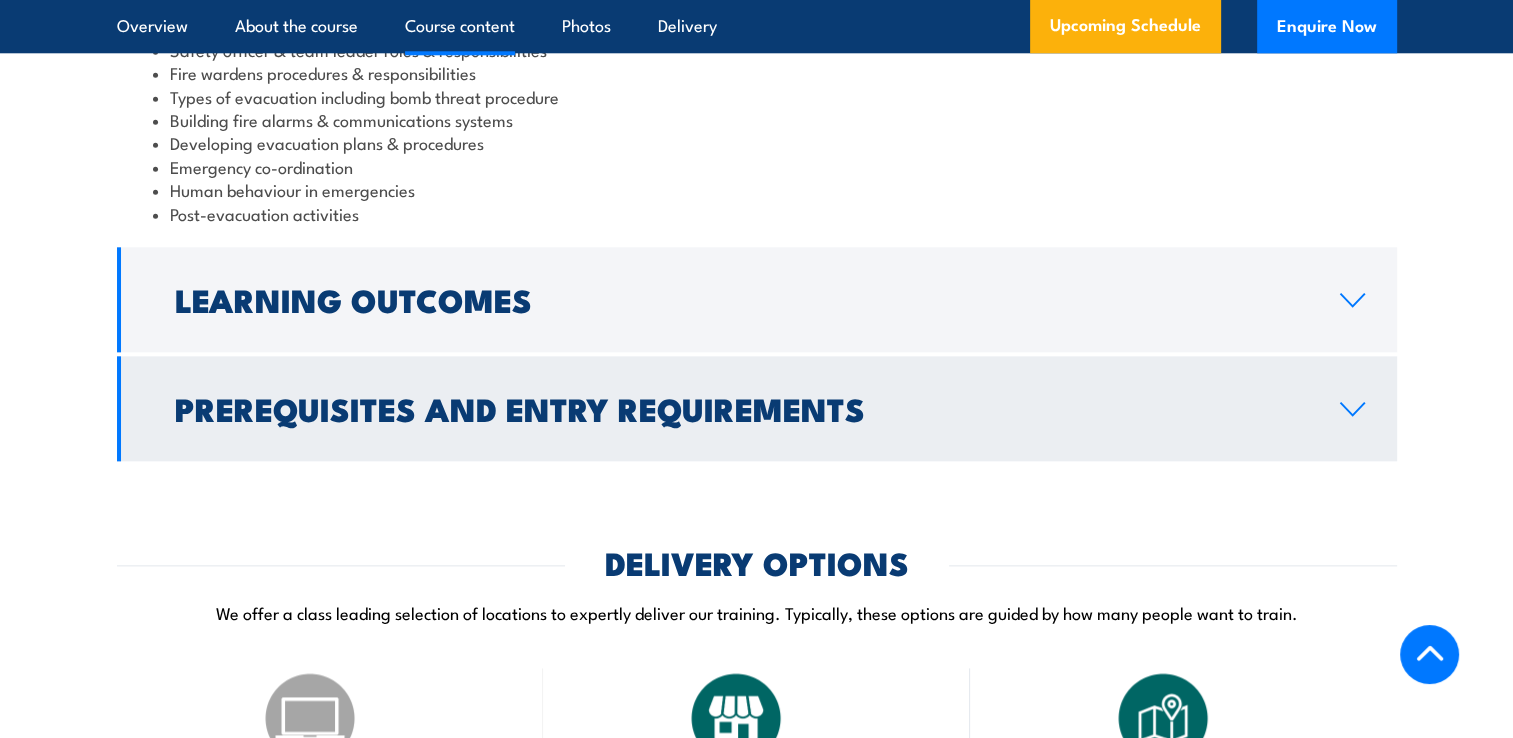 click on "Prerequisites and Entry Requirements" at bounding box center (741, 408) 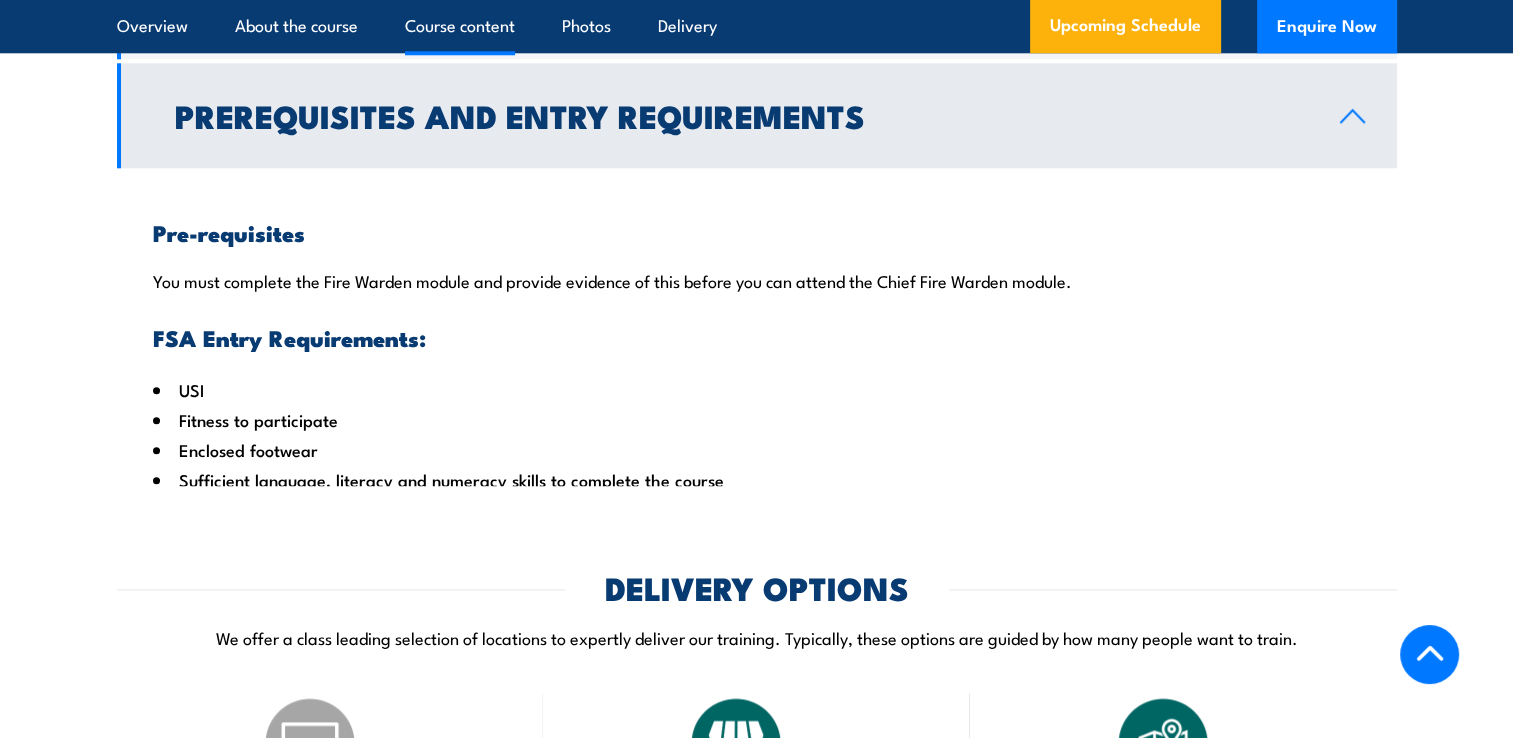 scroll, scrollTop: 2154, scrollLeft: 0, axis: vertical 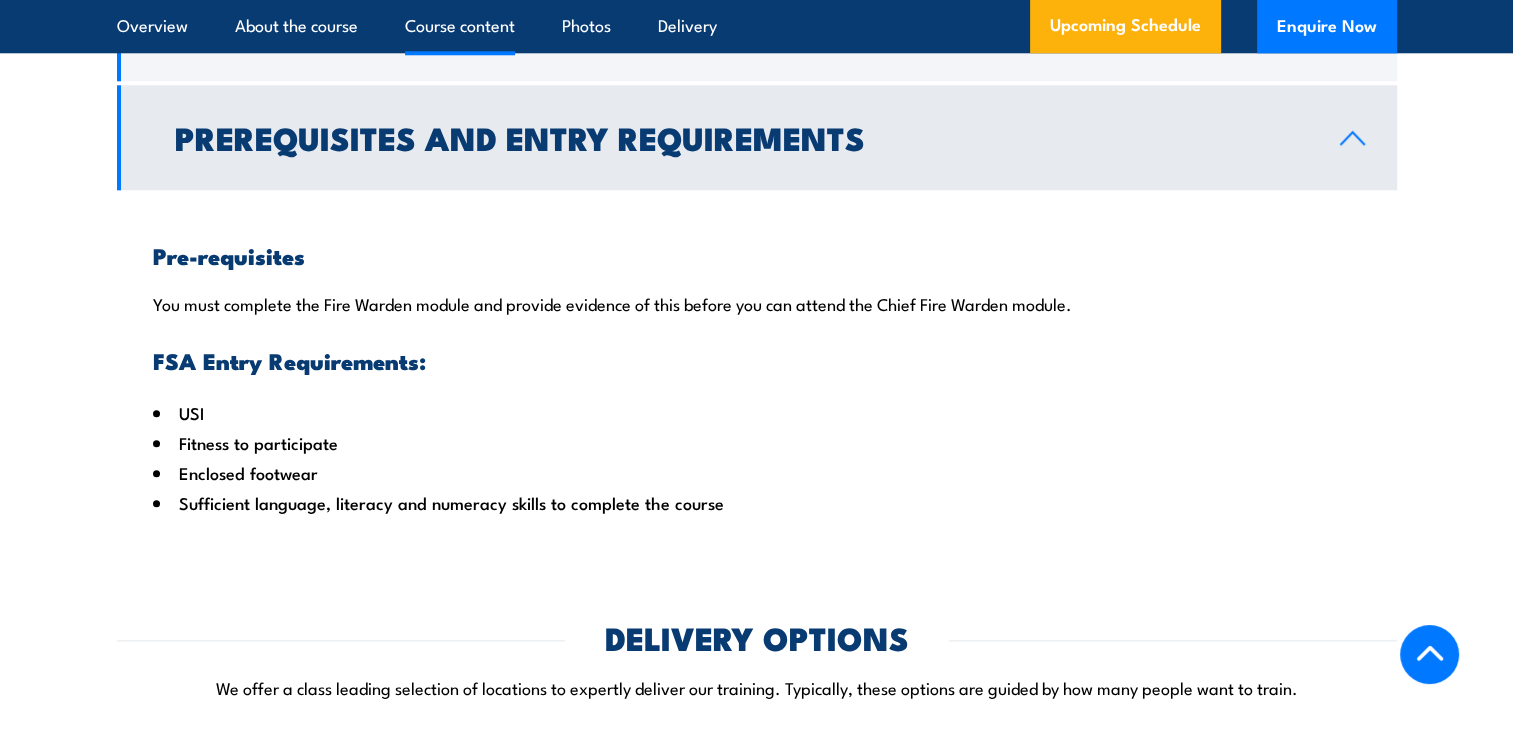 click on "Prerequisites and Entry Requirements" at bounding box center (741, 137) 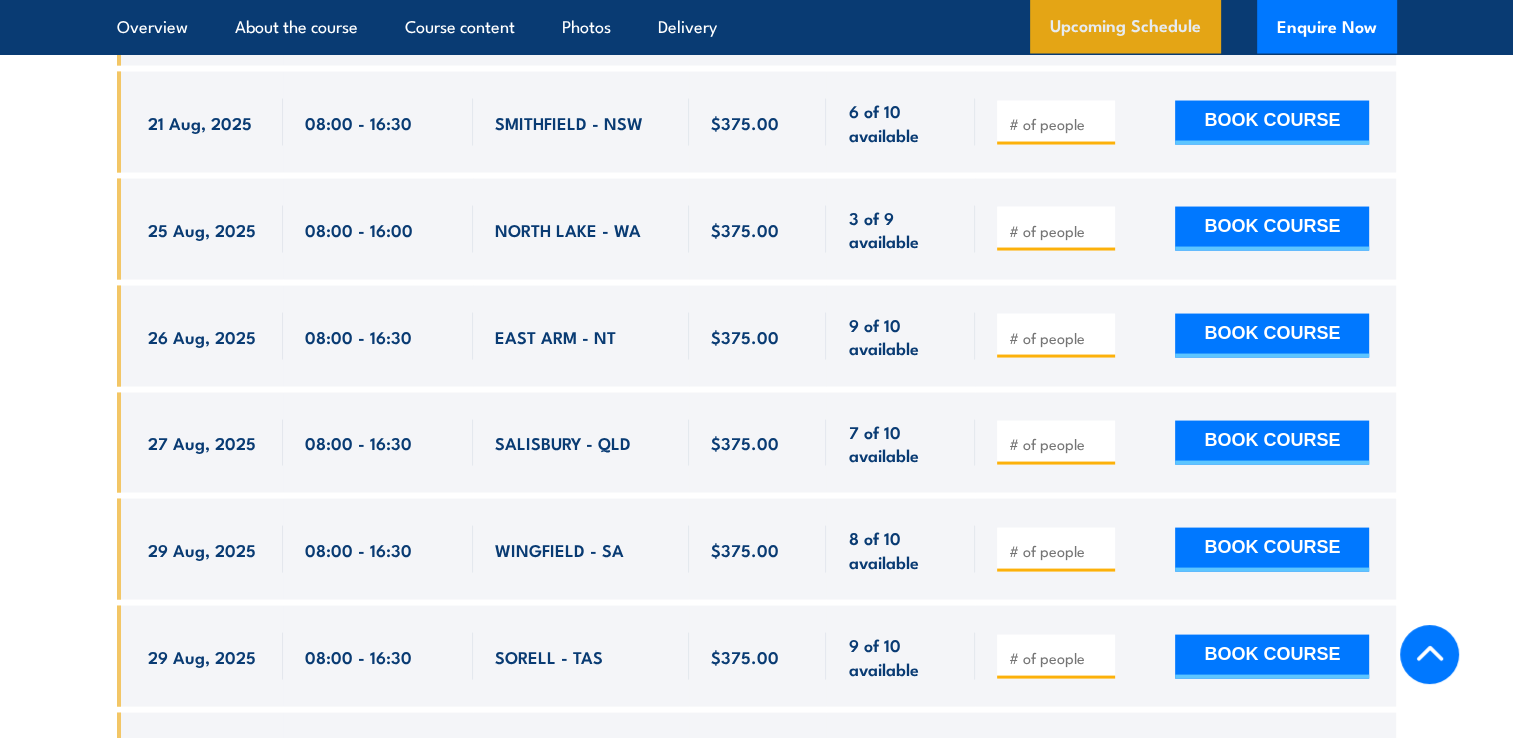 scroll, scrollTop: 3654, scrollLeft: 0, axis: vertical 